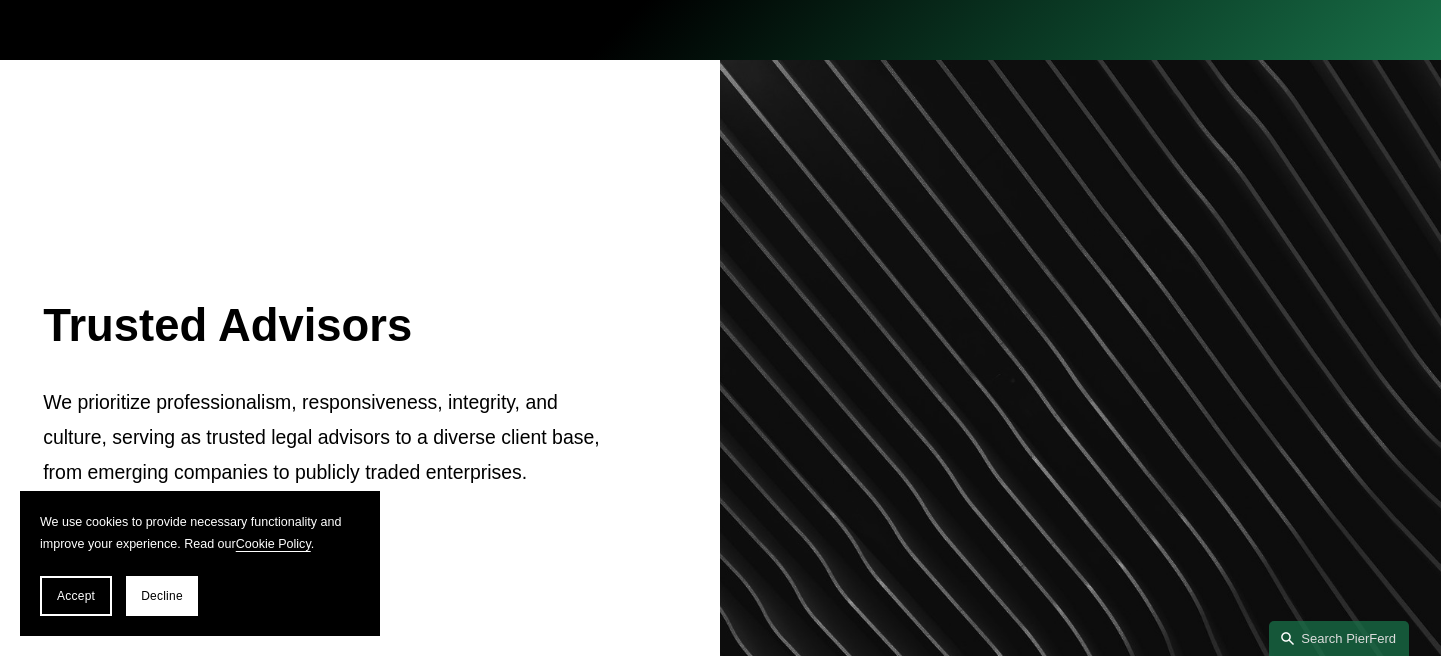 scroll, scrollTop: 0, scrollLeft: 0, axis: both 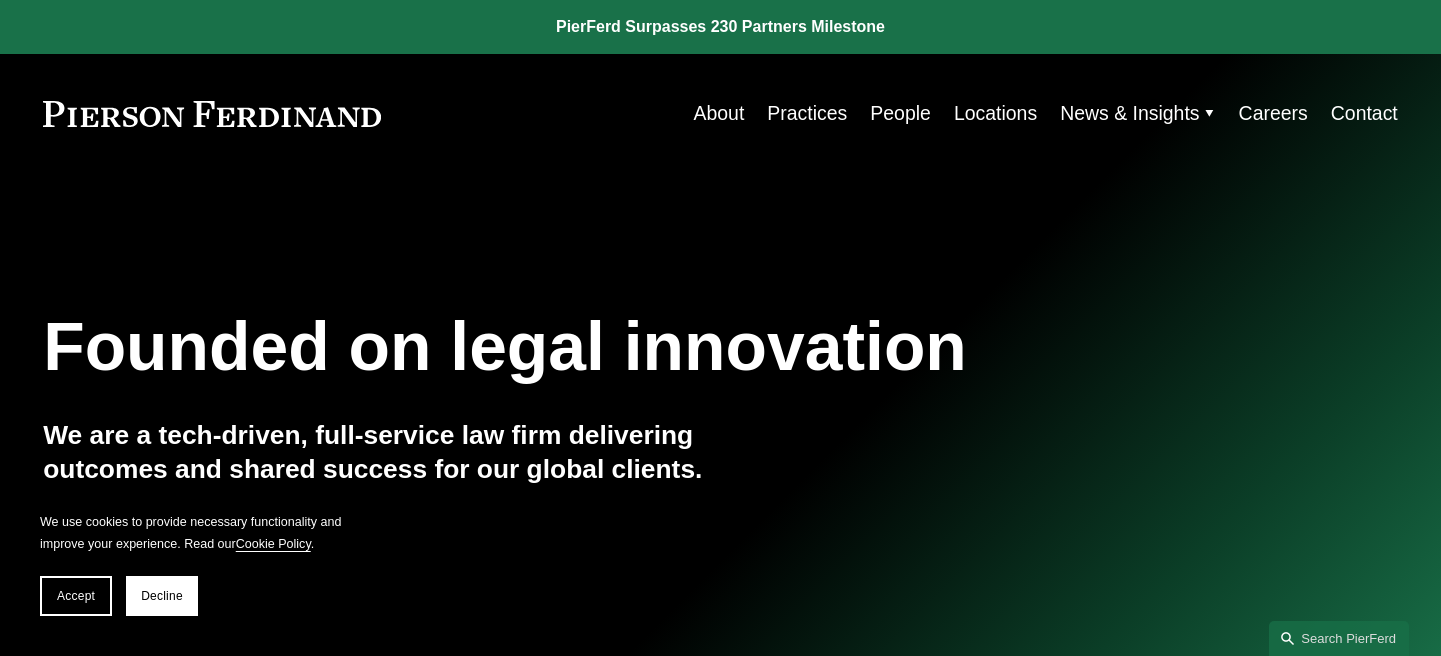 click on "About" at bounding box center [719, 113] 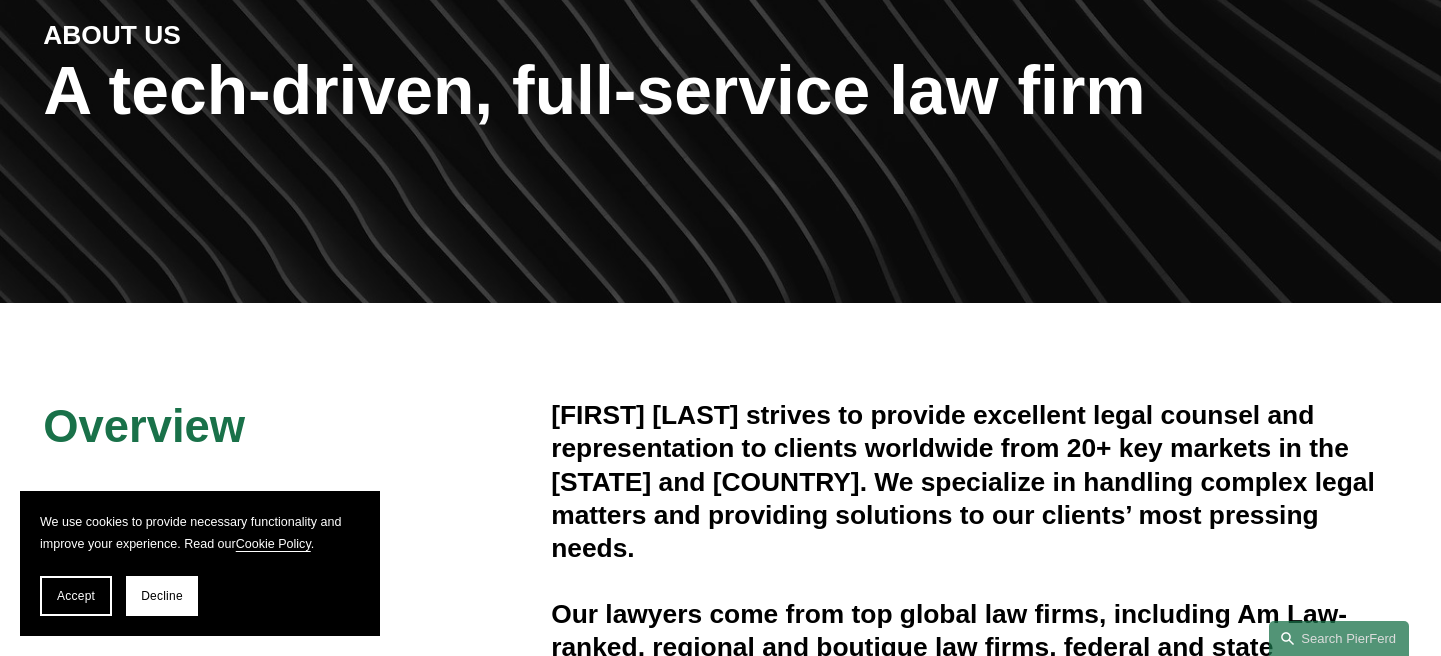 scroll, scrollTop: 0, scrollLeft: 0, axis: both 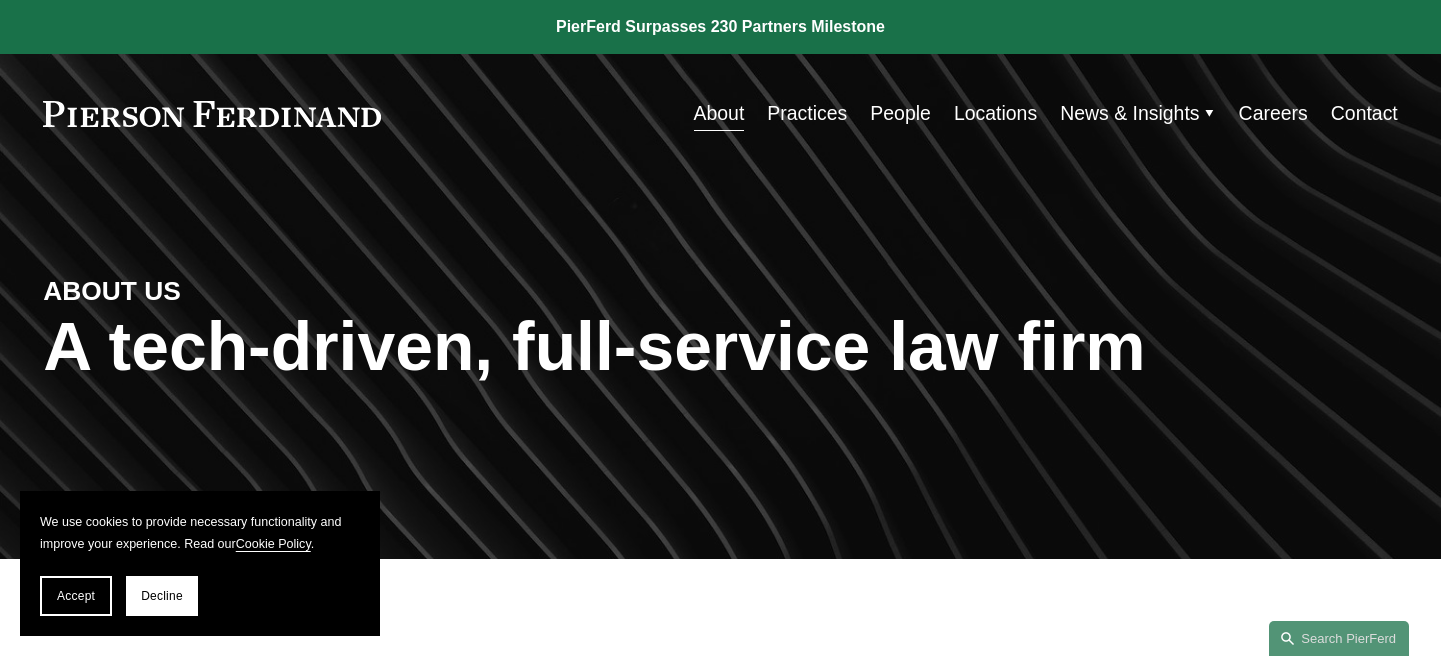 click on "Practices" at bounding box center (807, 113) 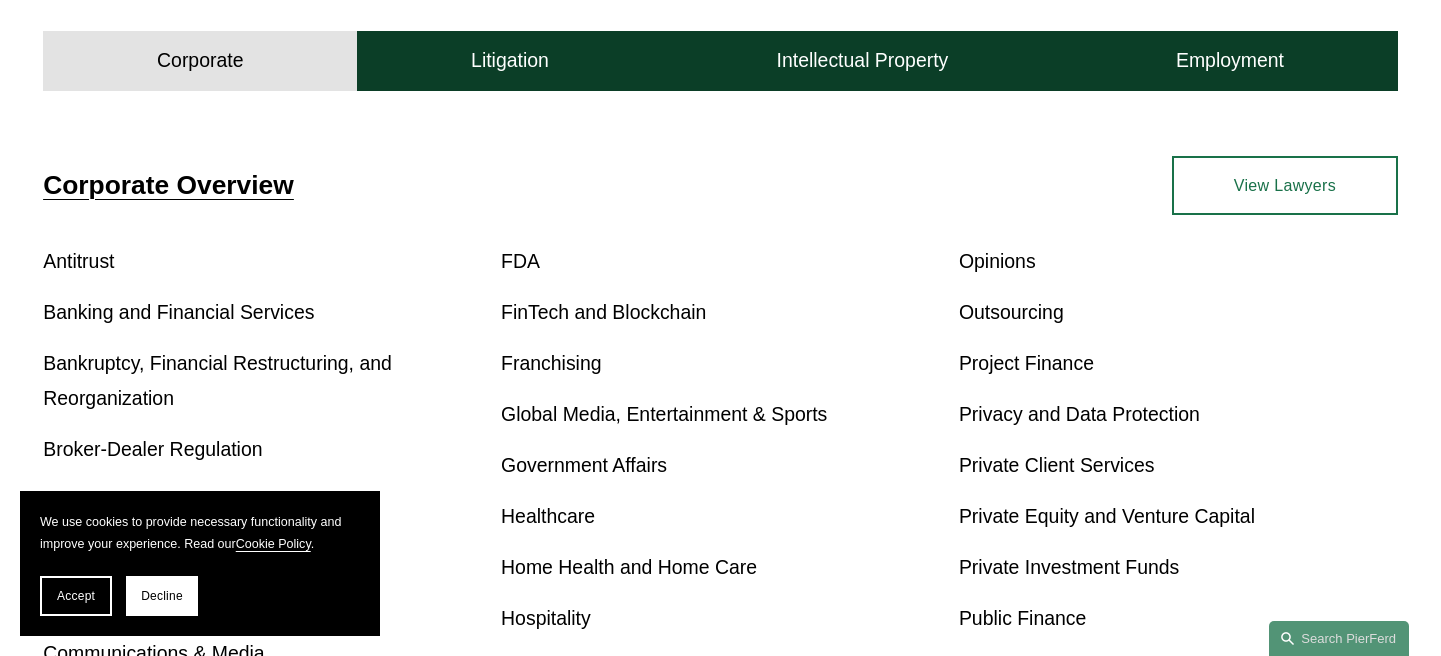 scroll, scrollTop: 0, scrollLeft: 0, axis: both 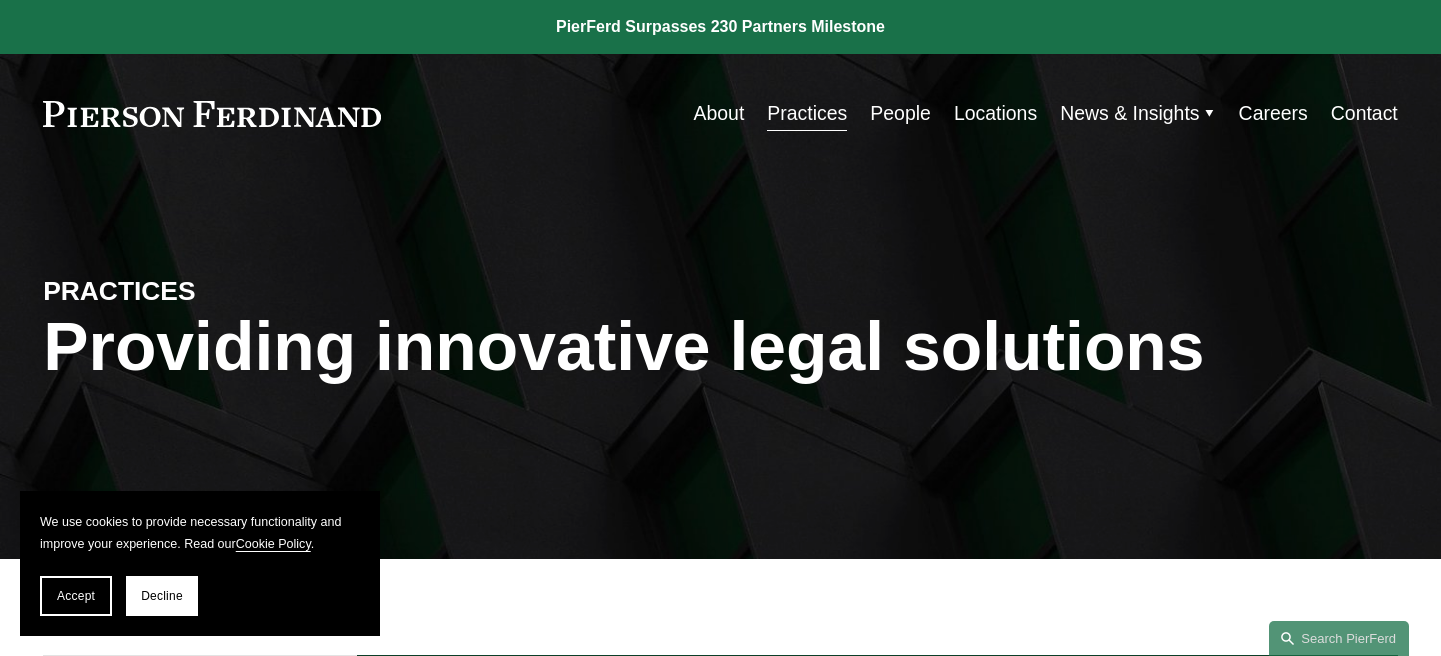 click on "People" at bounding box center (900, 113) 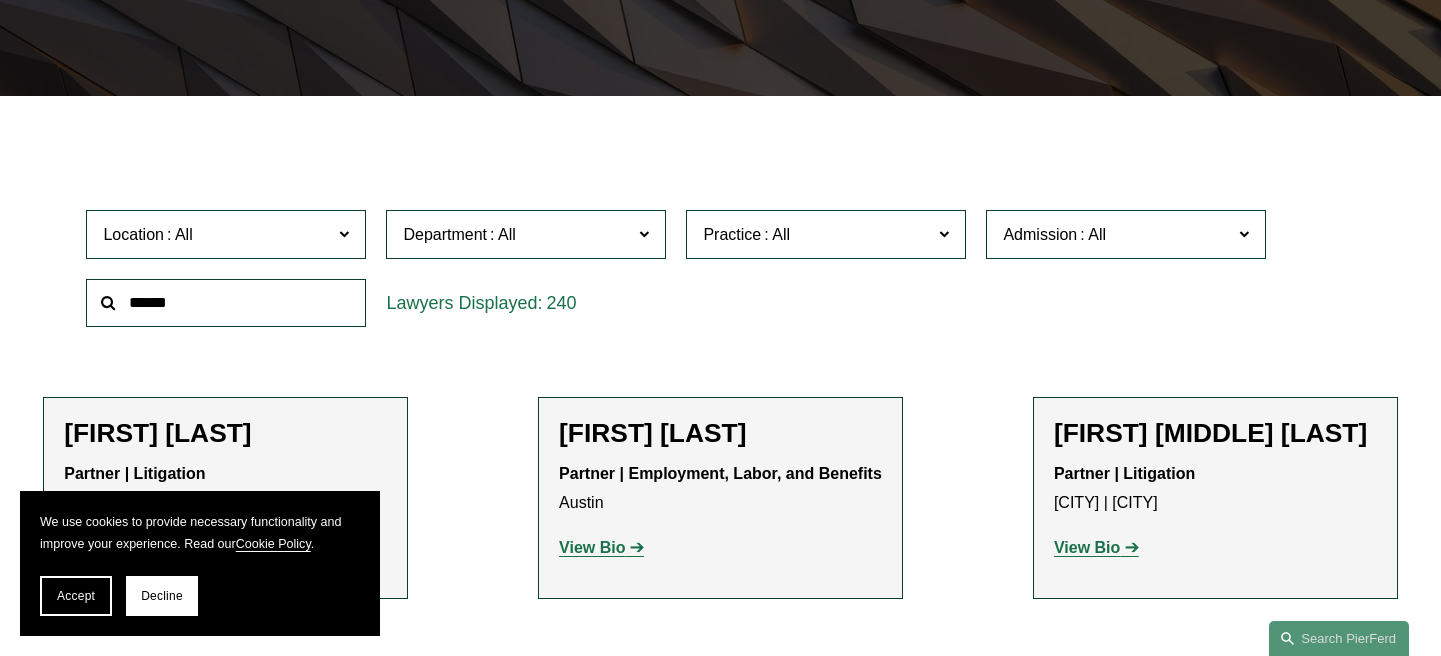 scroll, scrollTop: 536, scrollLeft: 0, axis: vertical 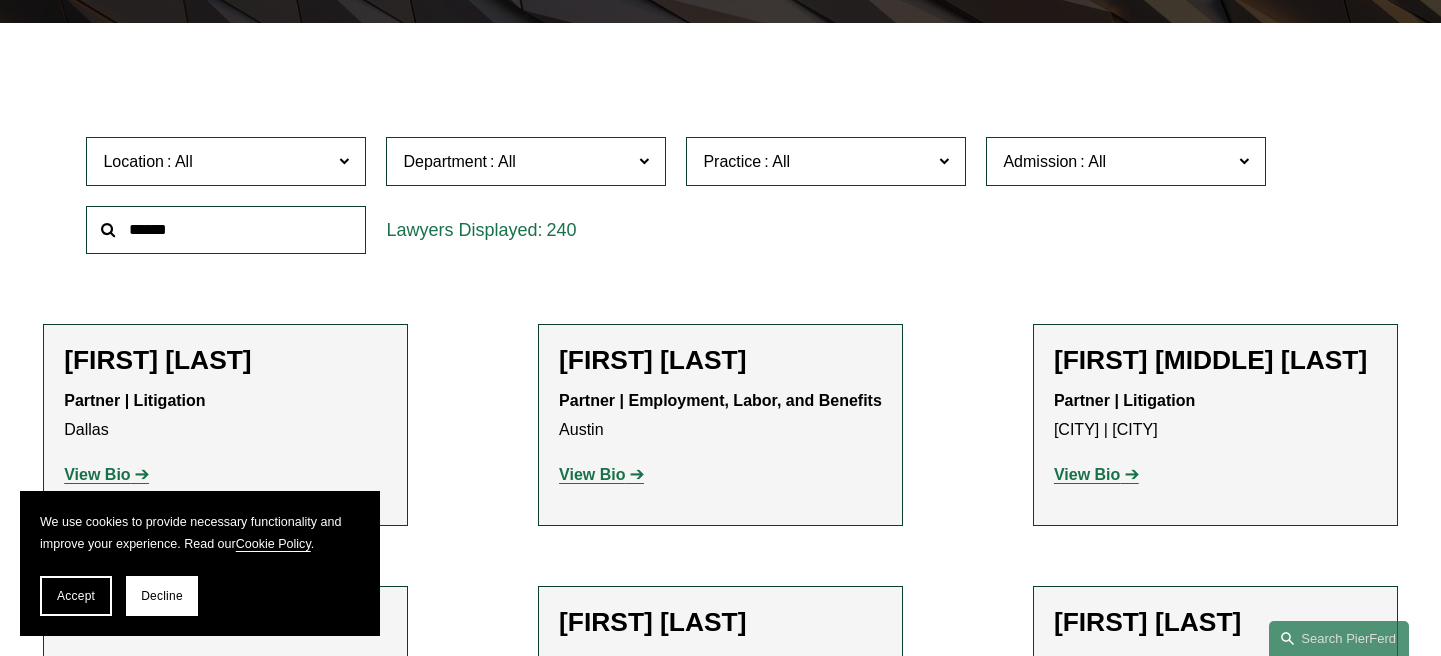 click 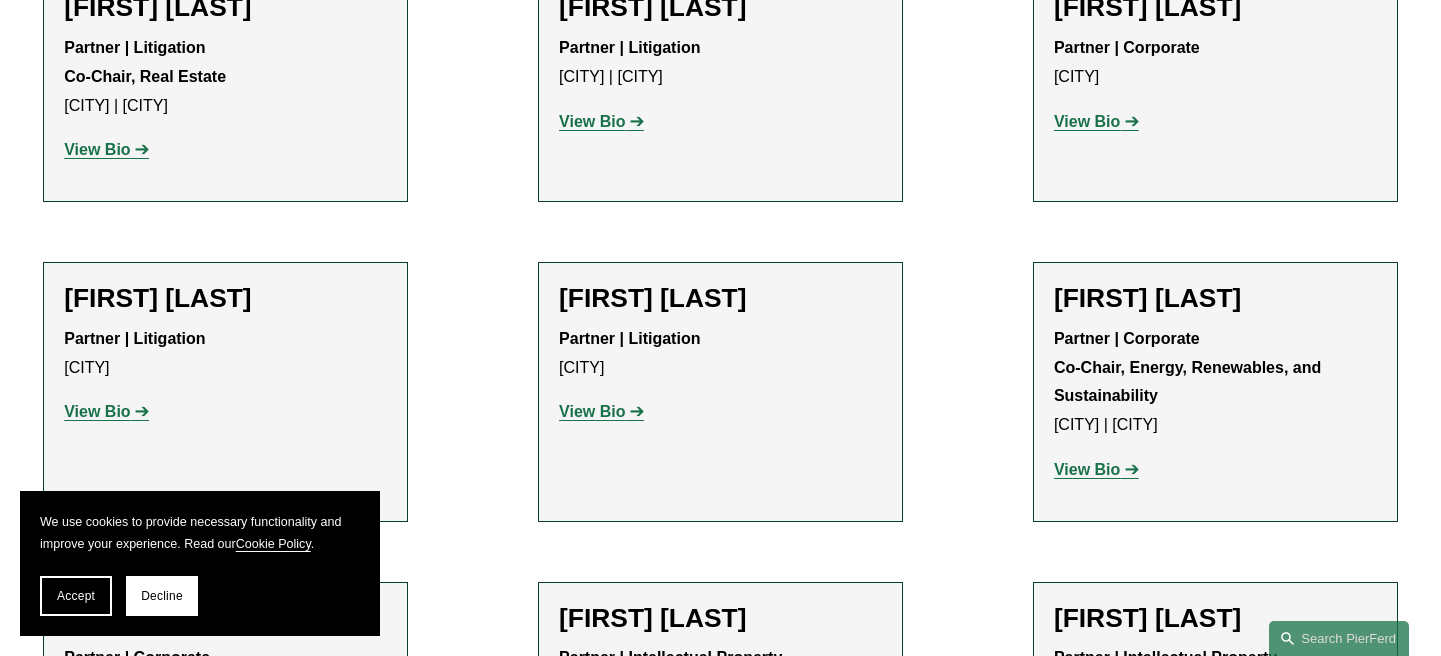 scroll, scrollTop: 1938, scrollLeft: 0, axis: vertical 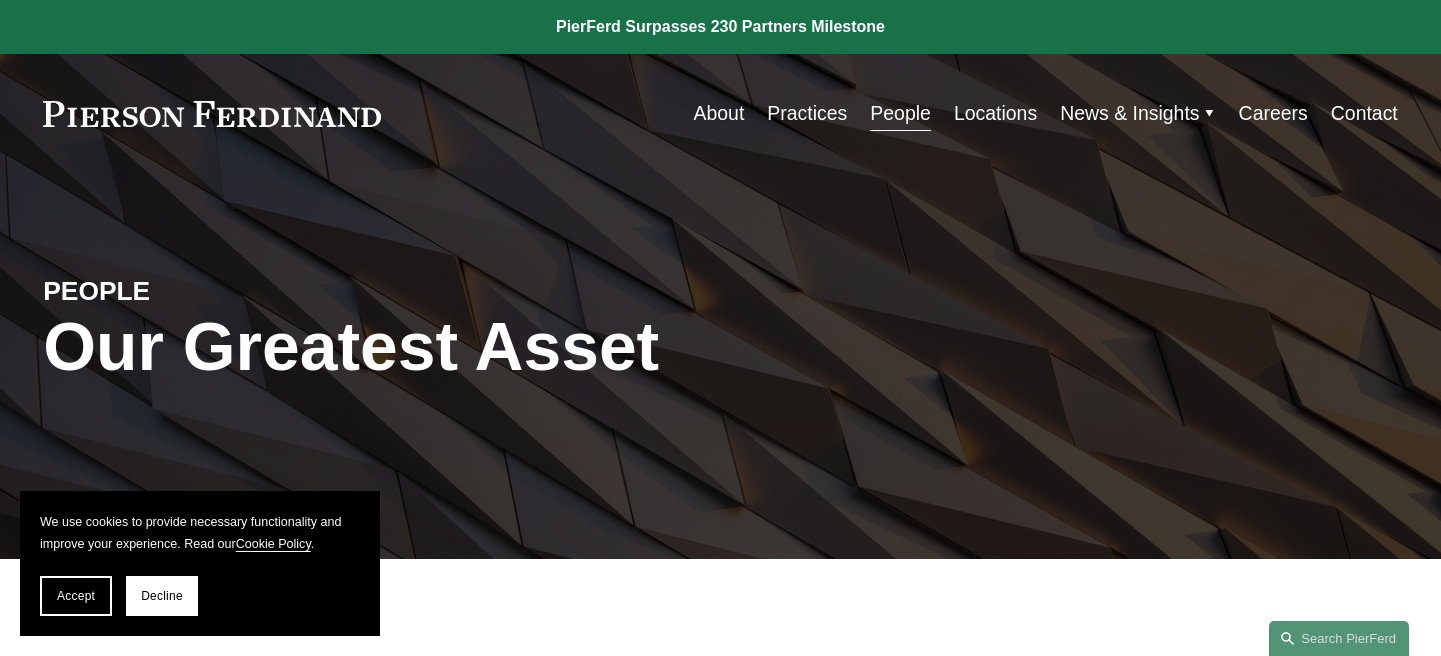 click on "Locations" at bounding box center (995, 113) 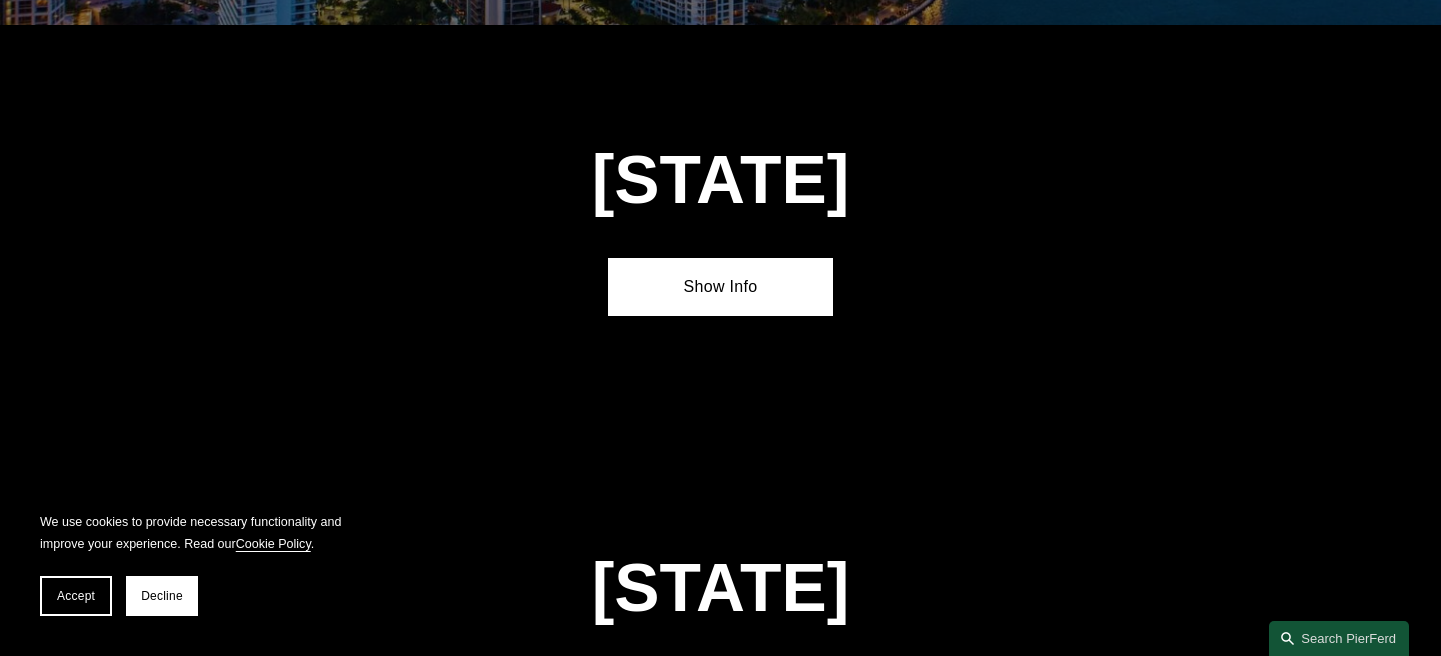 scroll, scrollTop: 2847, scrollLeft: 0, axis: vertical 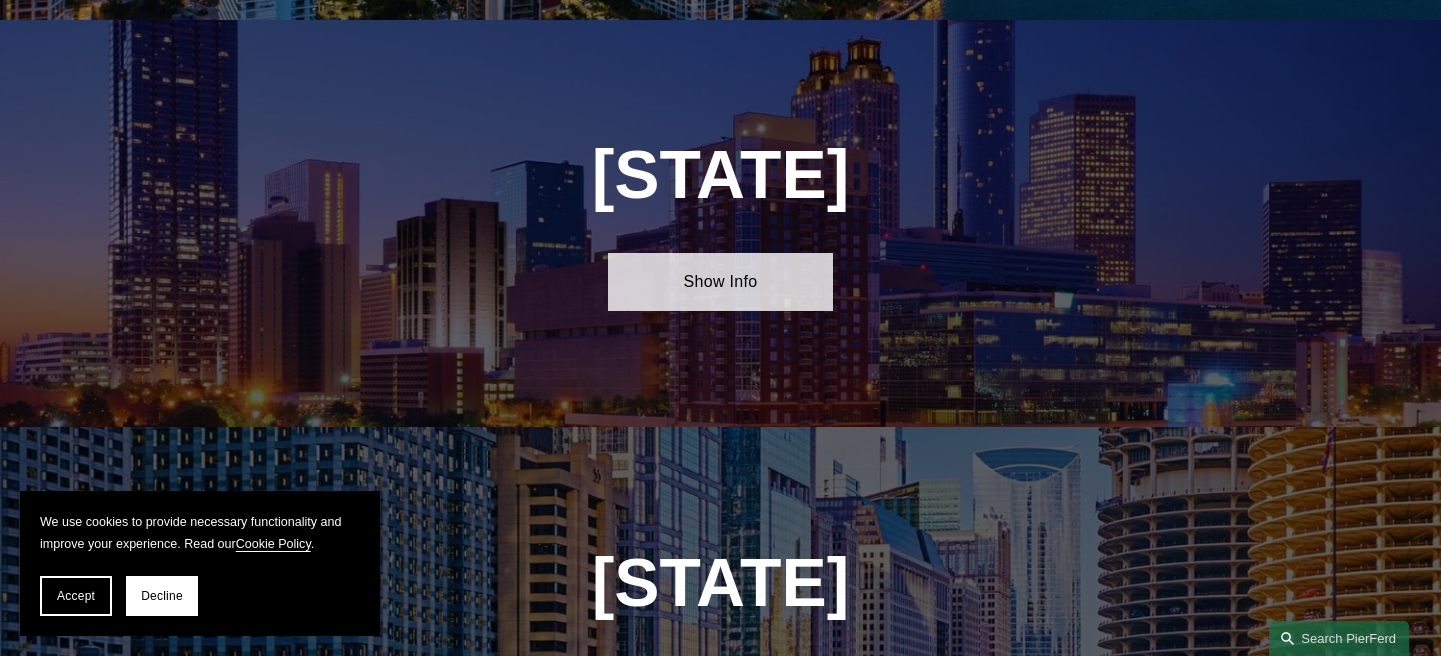 click on "Show Info" at bounding box center [721, 282] 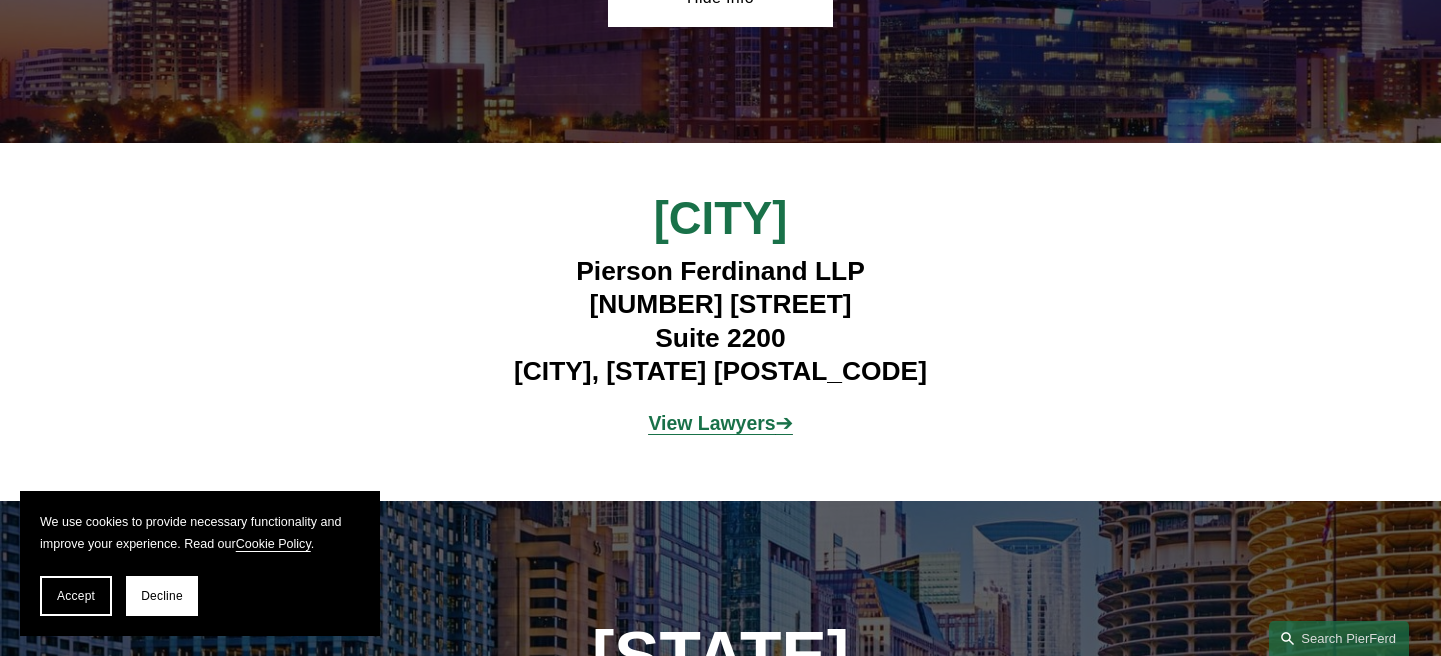 scroll, scrollTop: 3162, scrollLeft: 0, axis: vertical 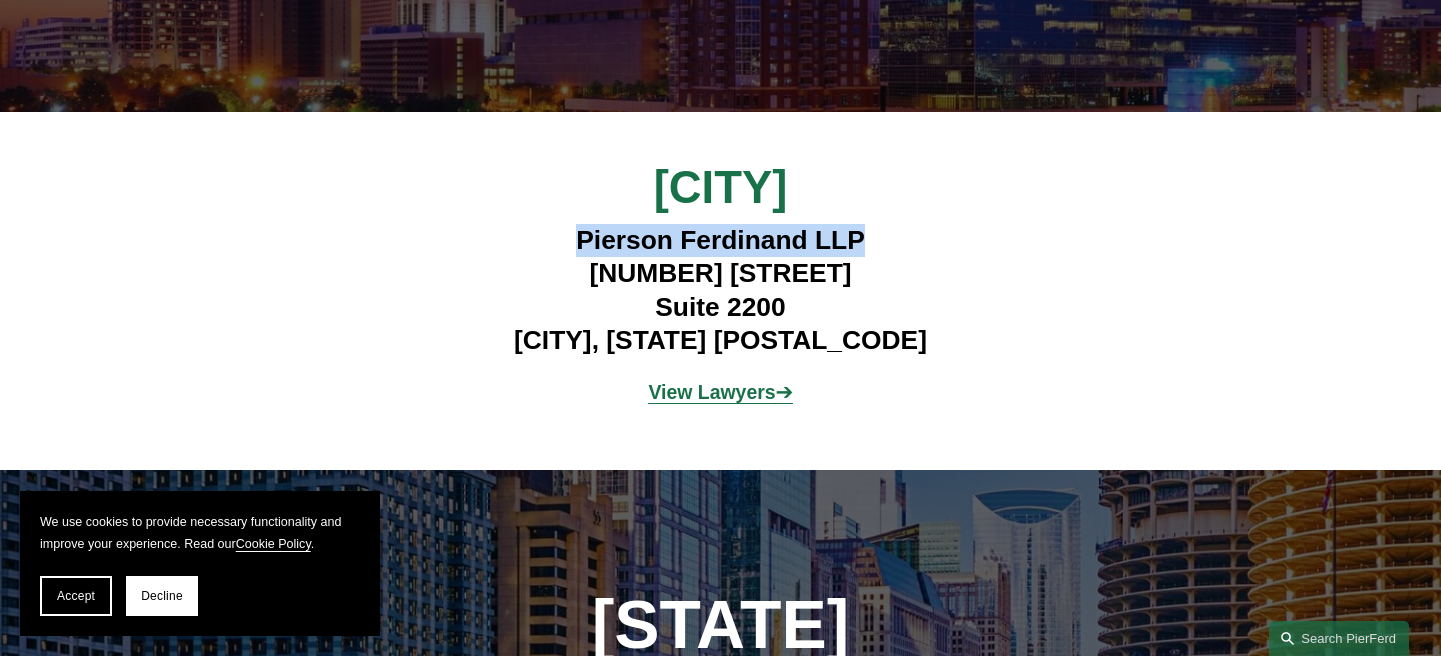 drag, startPoint x: 575, startPoint y: 266, endPoint x: 867, endPoint y: 273, distance: 292.0839 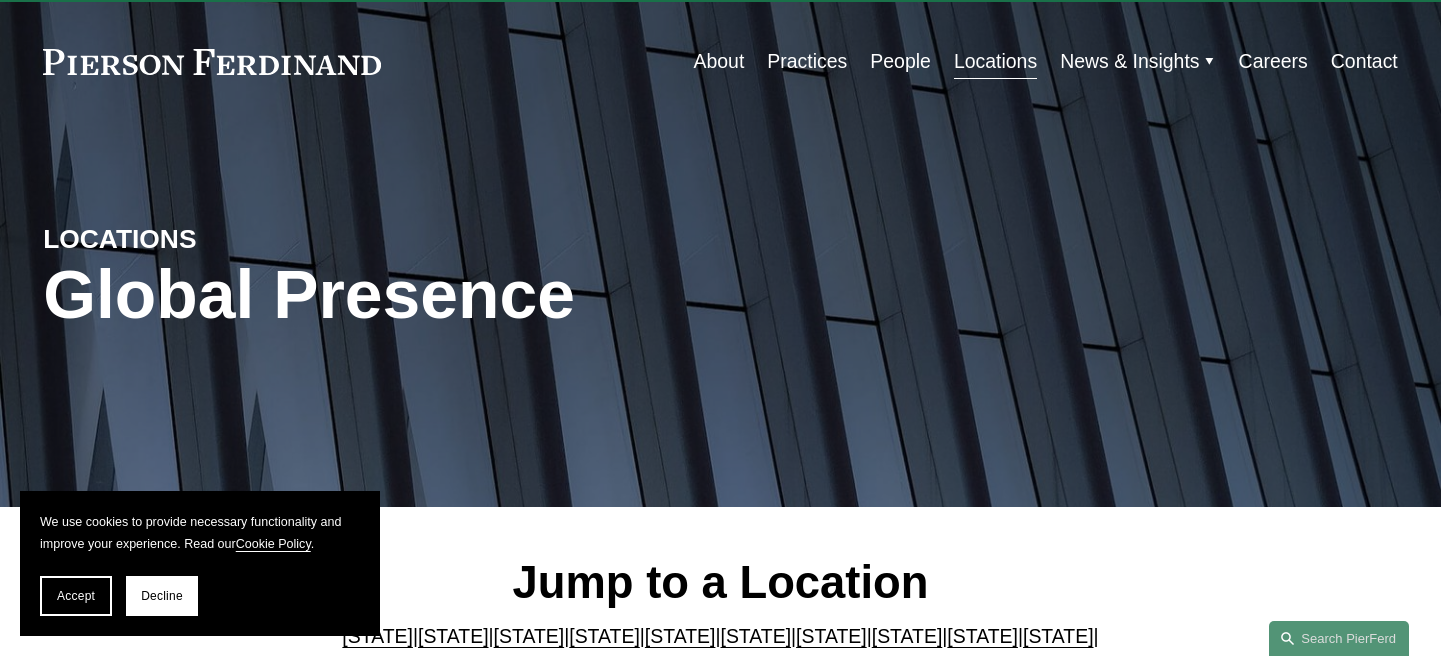 scroll, scrollTop: 0, scrollLeft: 0, axis: both 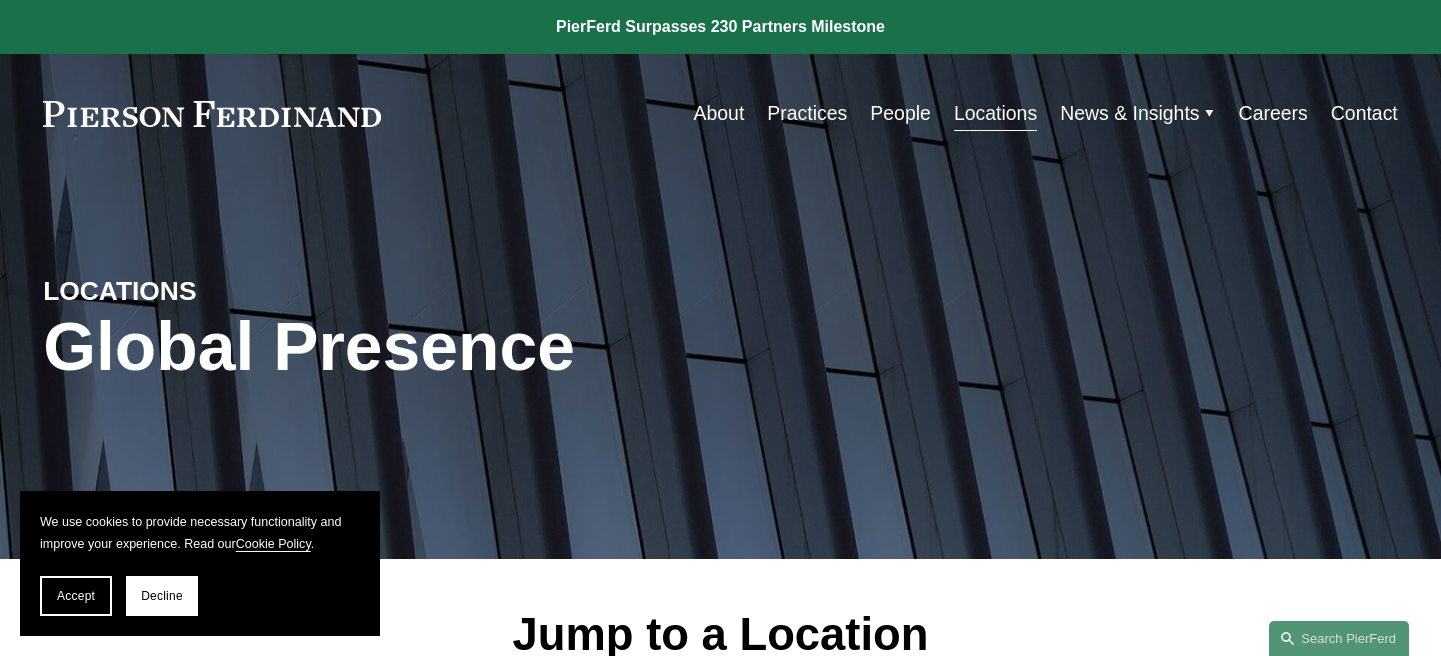 click on "People" at bounding box center (900, 113) 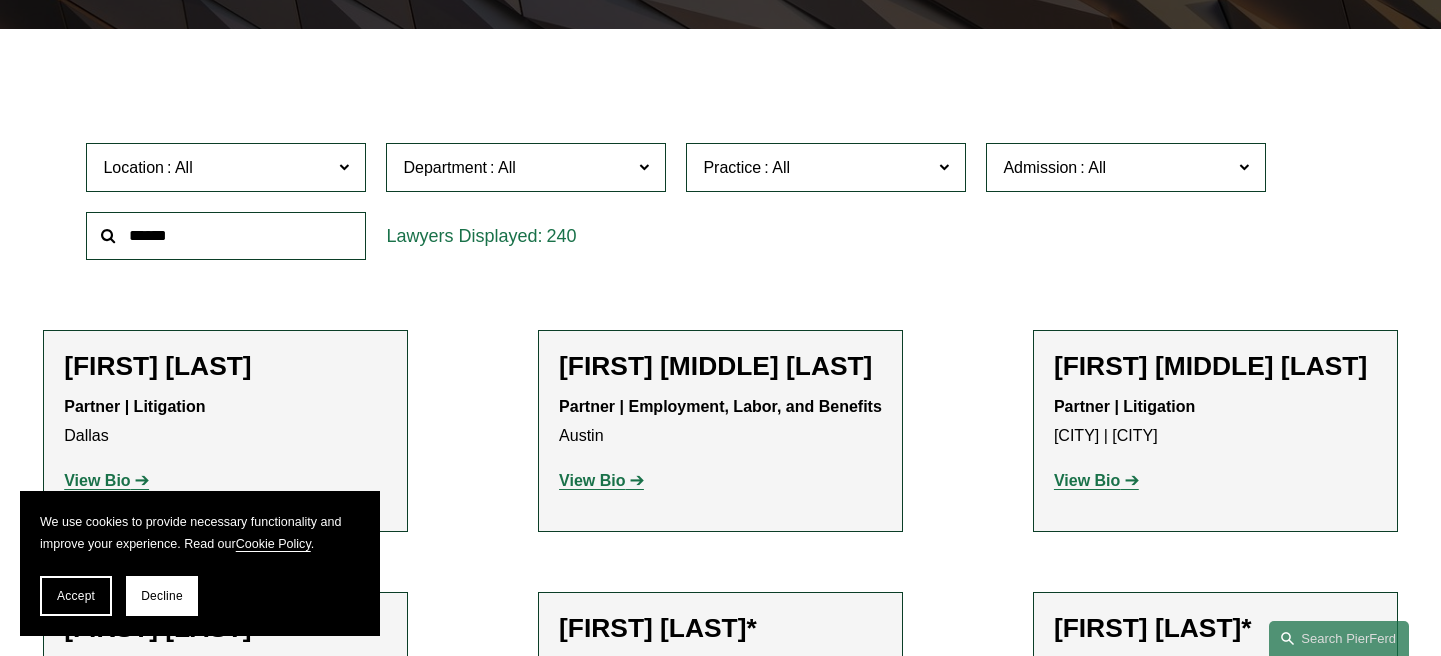 scroll, scrollTop: 533, scrollLeft: 0, axis: vertical 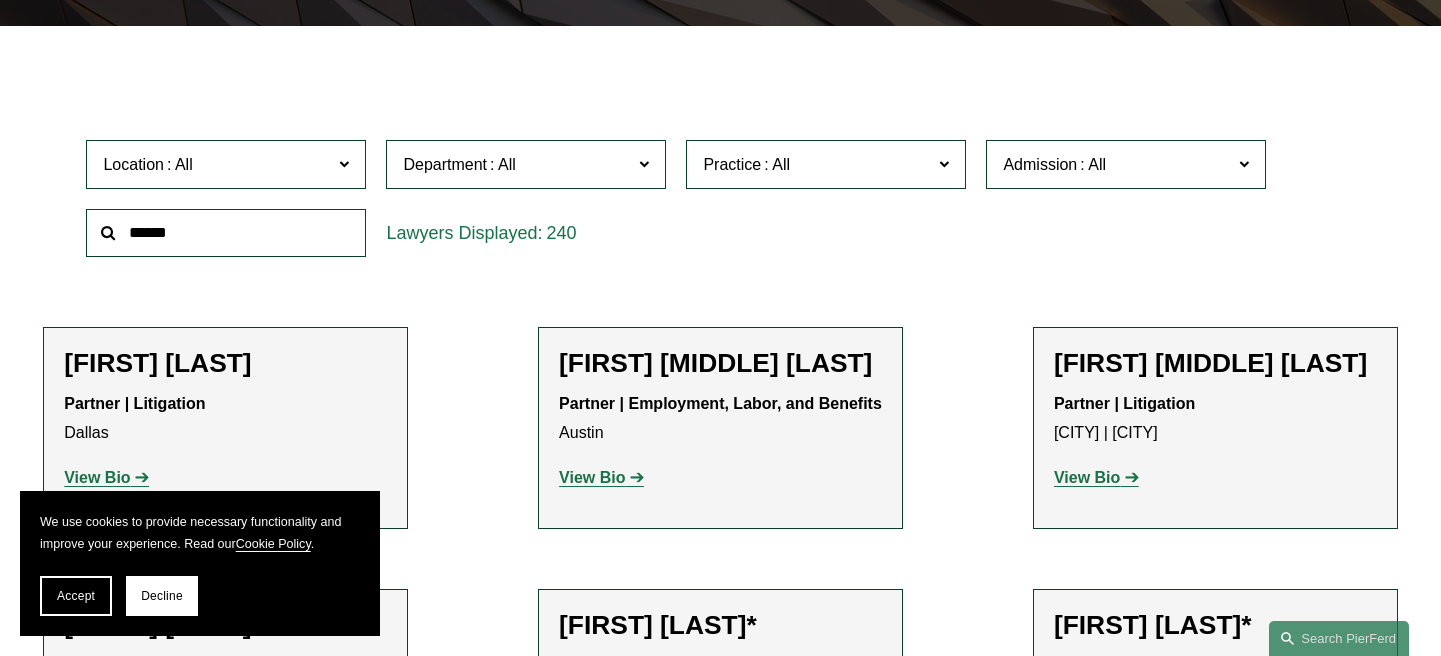 click on "Location" 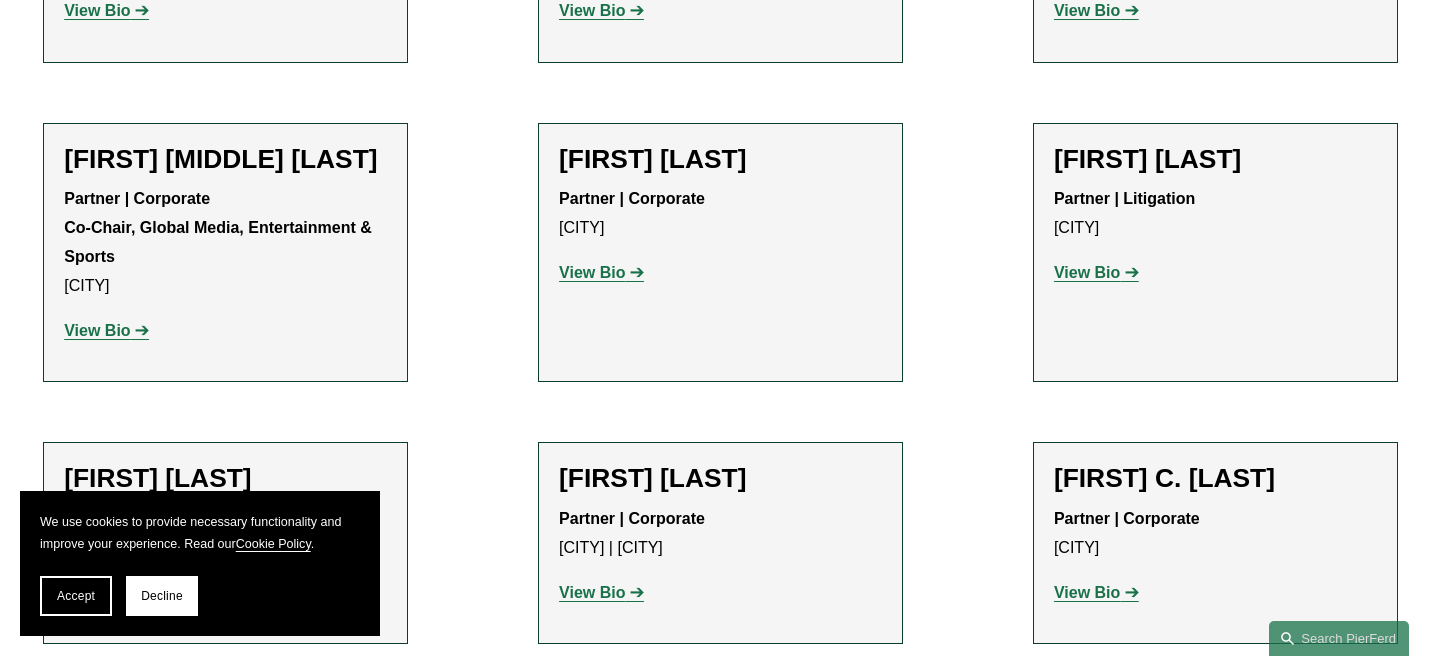 scroll, scrollTop: 2108, scrollLeft: 0, axis: vertical 